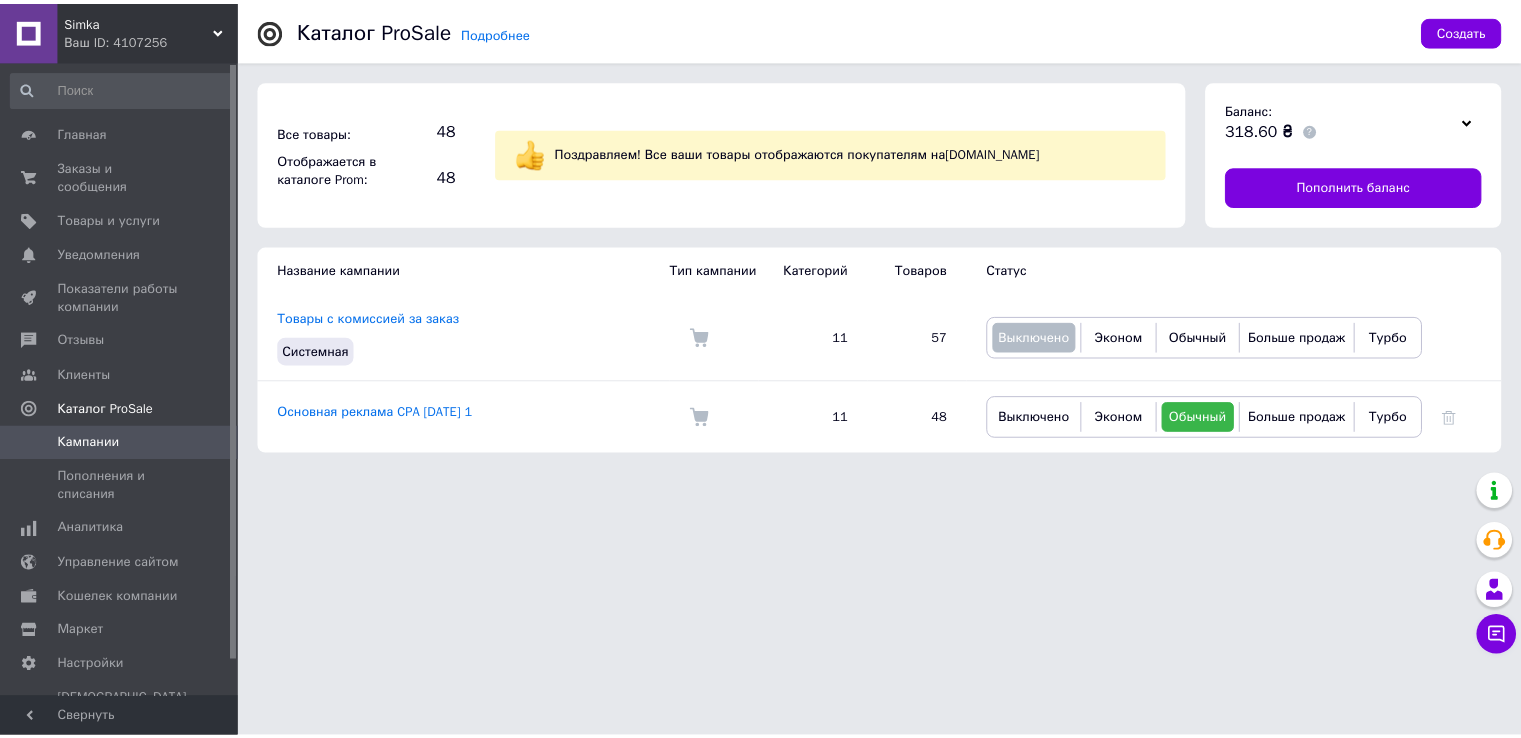 scroll, scrollTop: 0, scrollLeft: 0, axis: both 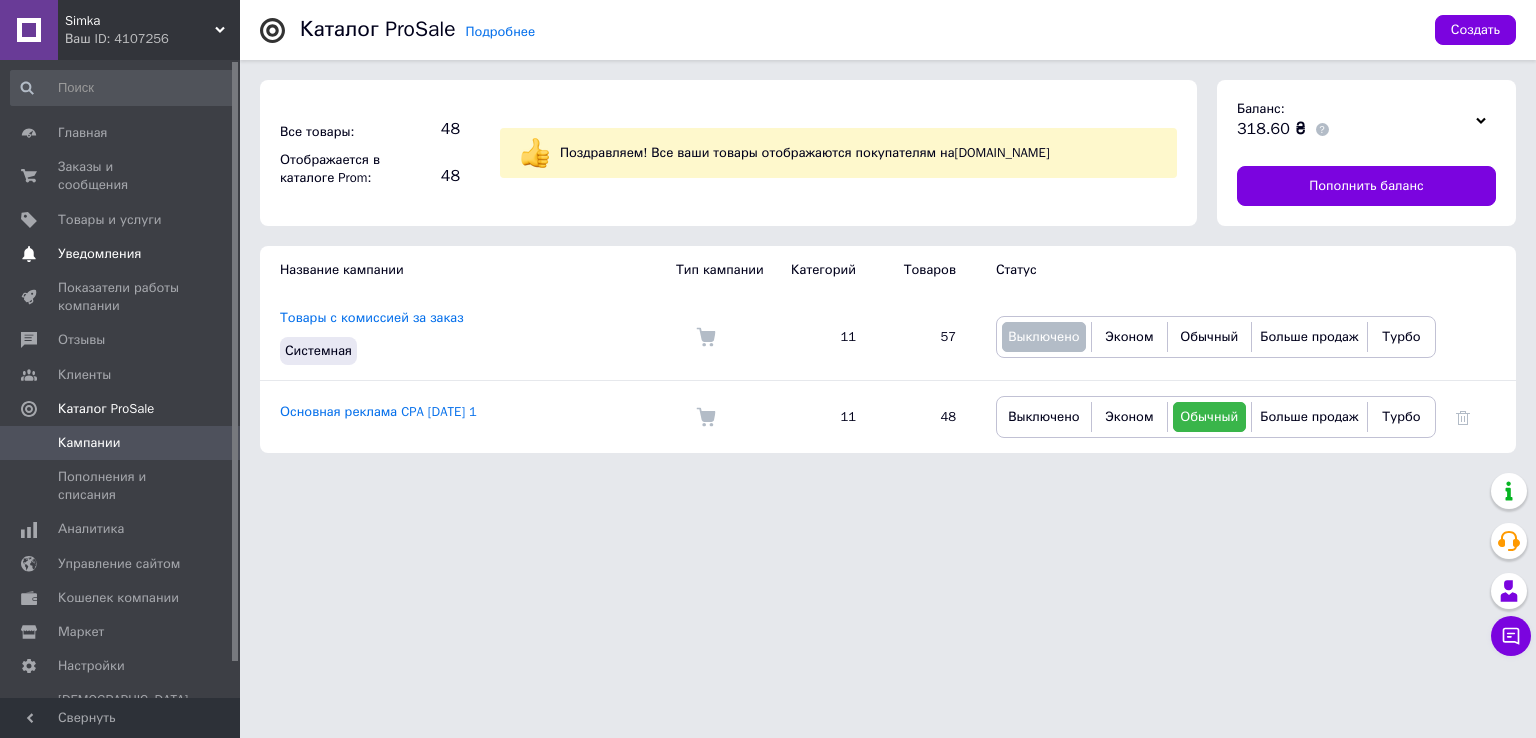 click on "Уведомления 0 0" at bounding box center (123, 254) 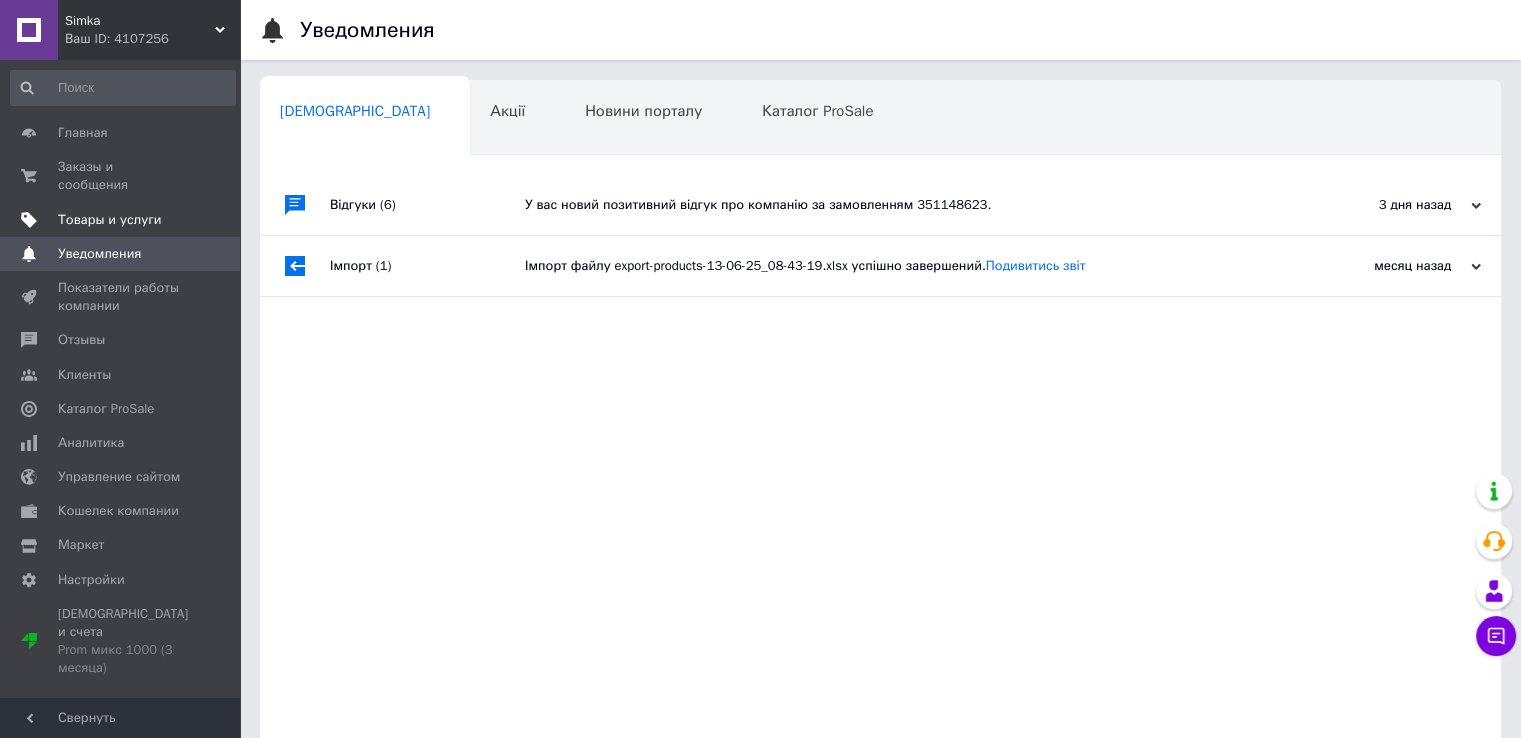 click on "Товары и услуги" at bounding box center (110, 220) 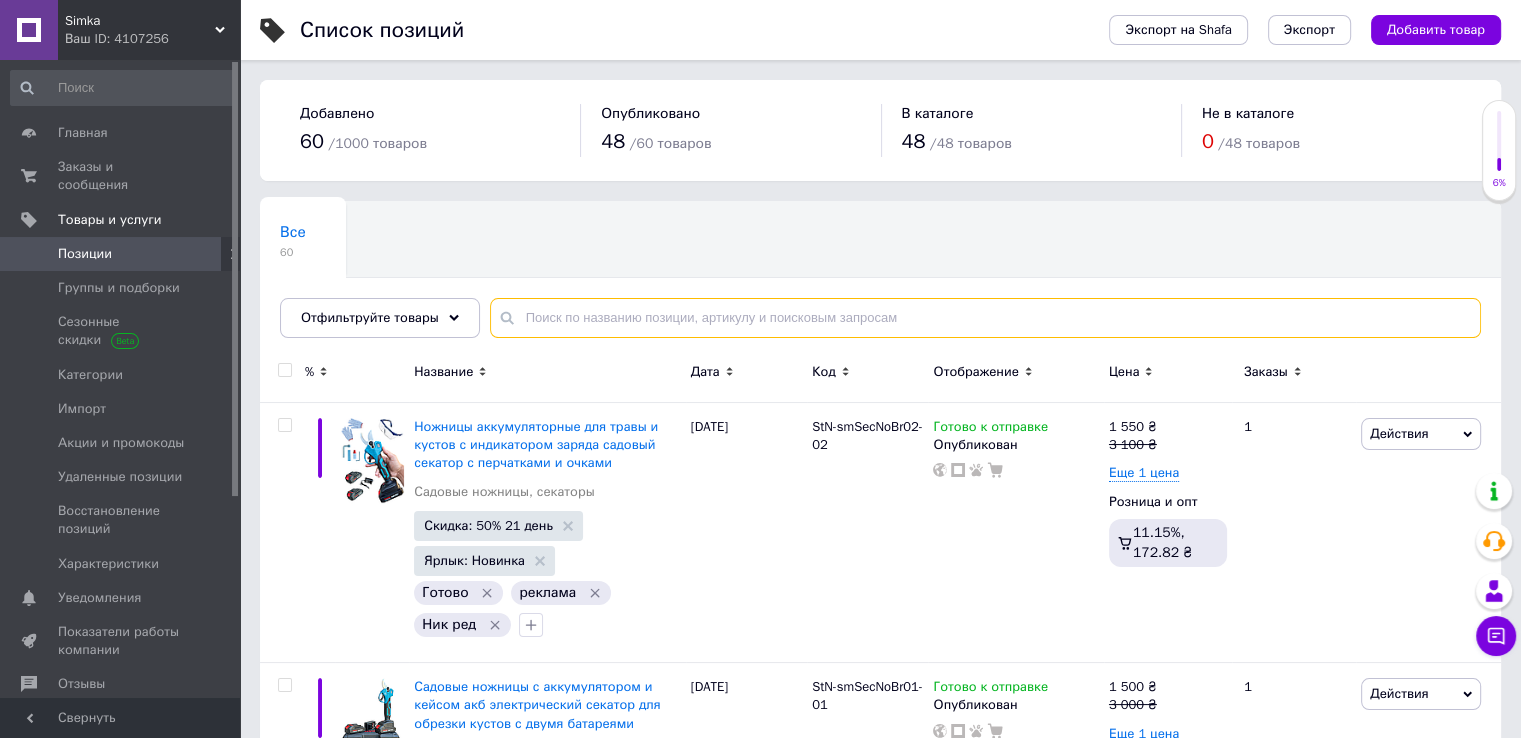 click at bounding box center [985, 318] 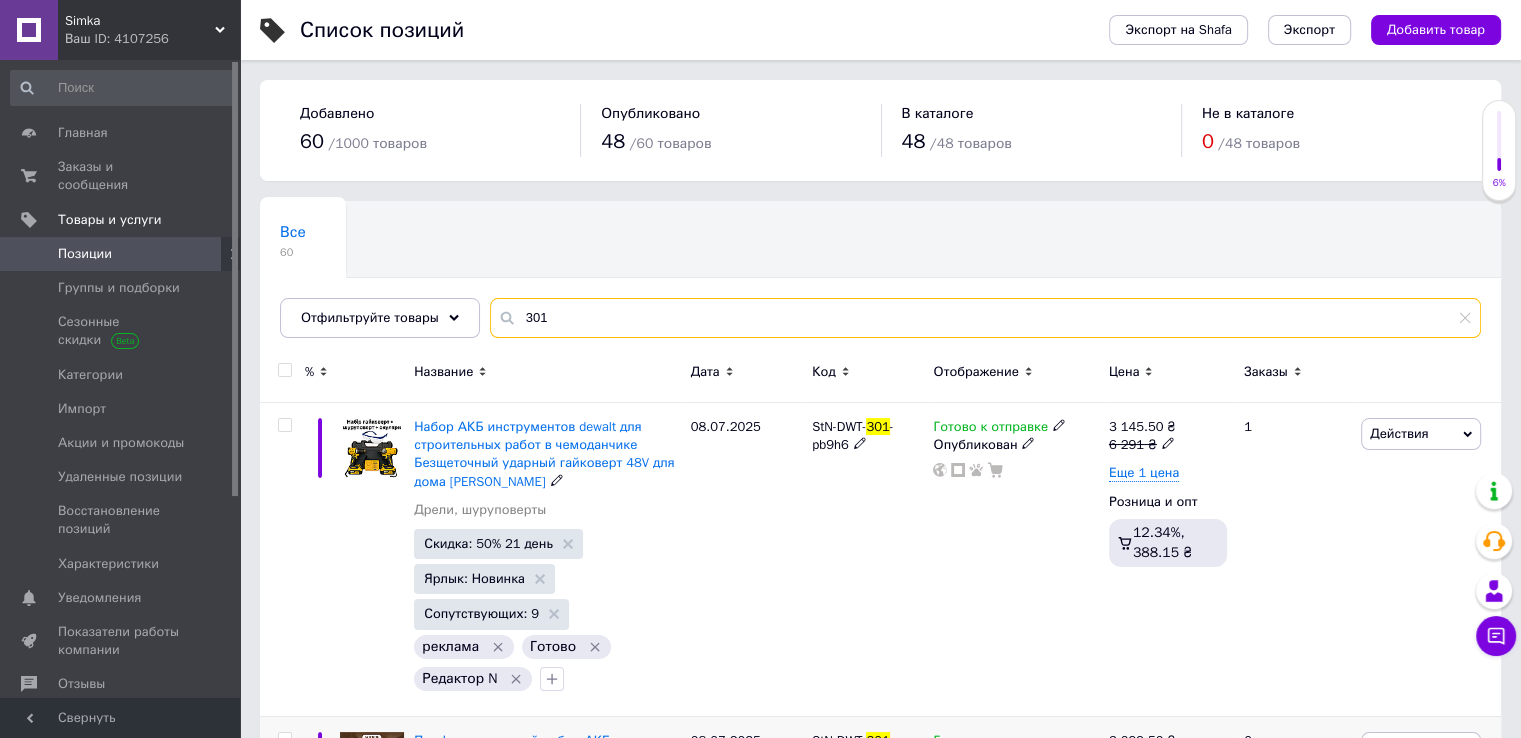 scroll, scrollTop: 300, scrollLeft: 0, axis: vertical 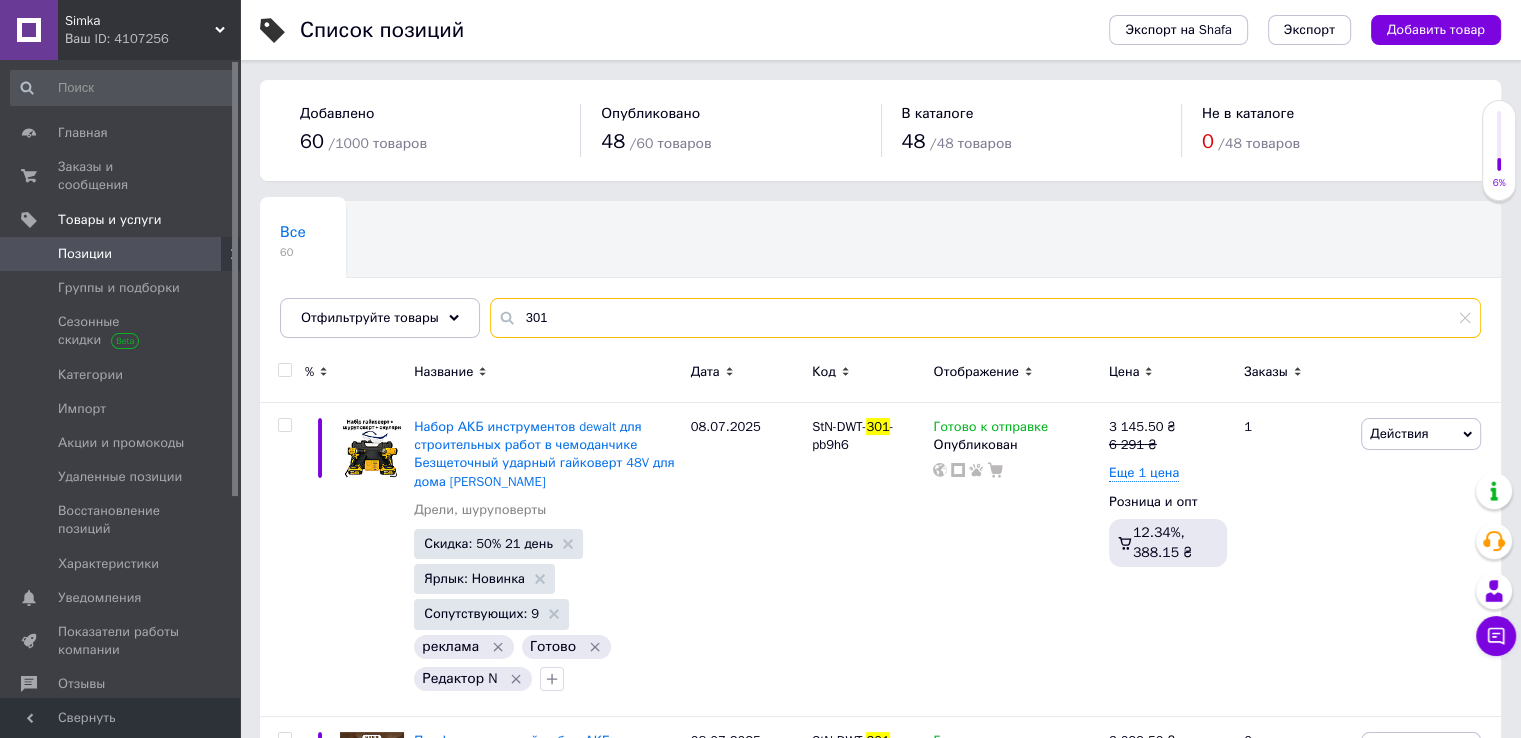 click on "301" at bounding box center [985, 318] 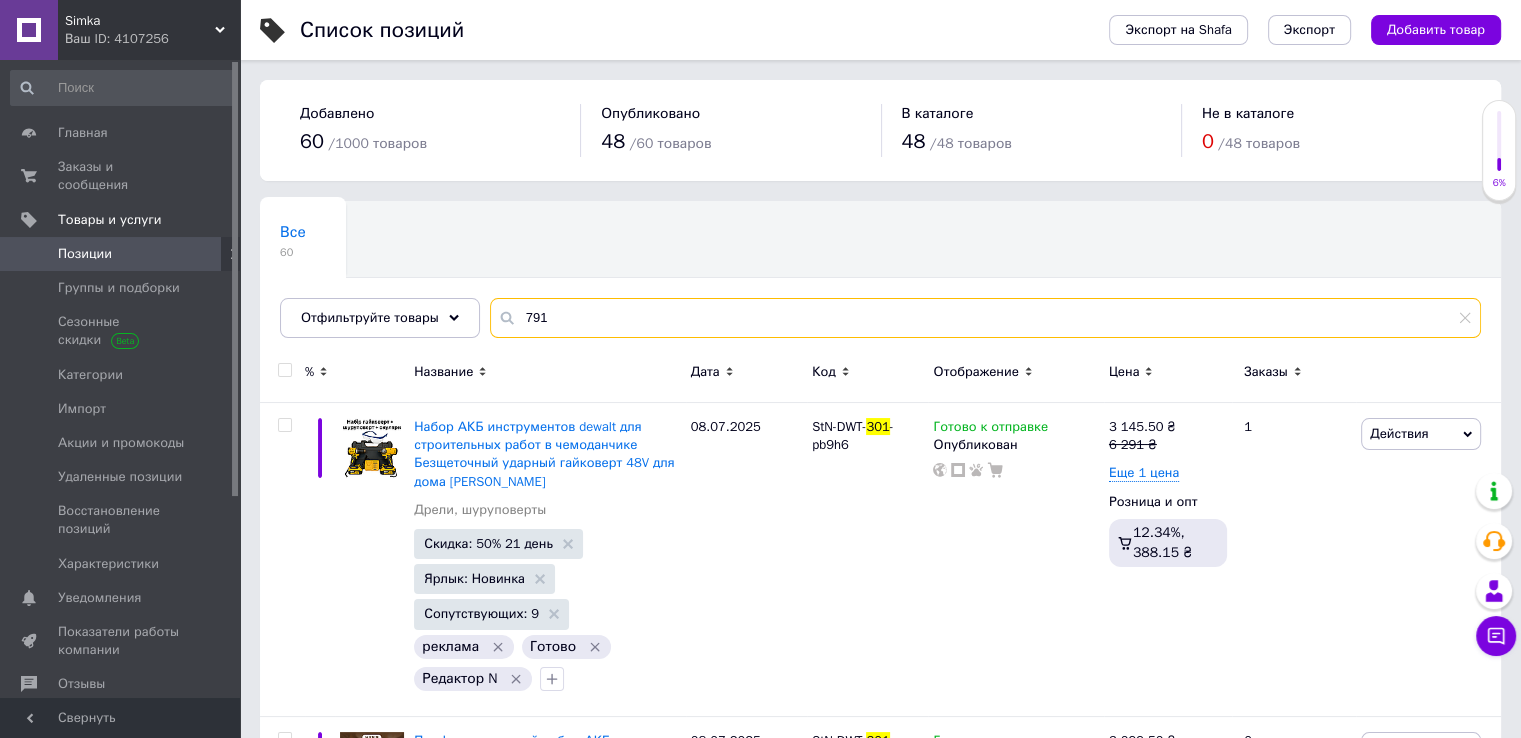 type on "791" 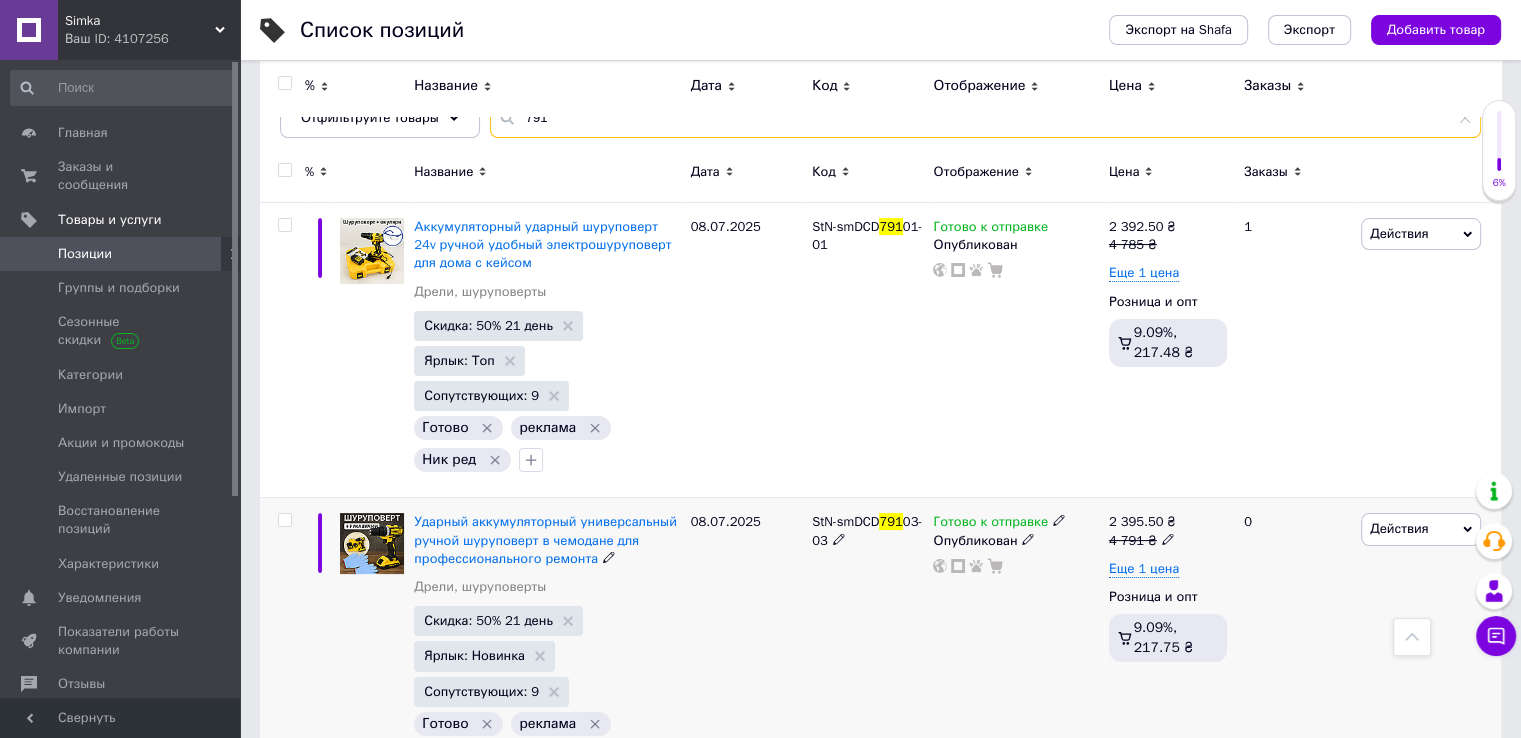 scroll, scrollTop: 0, scrollLeft: 0, axis: both 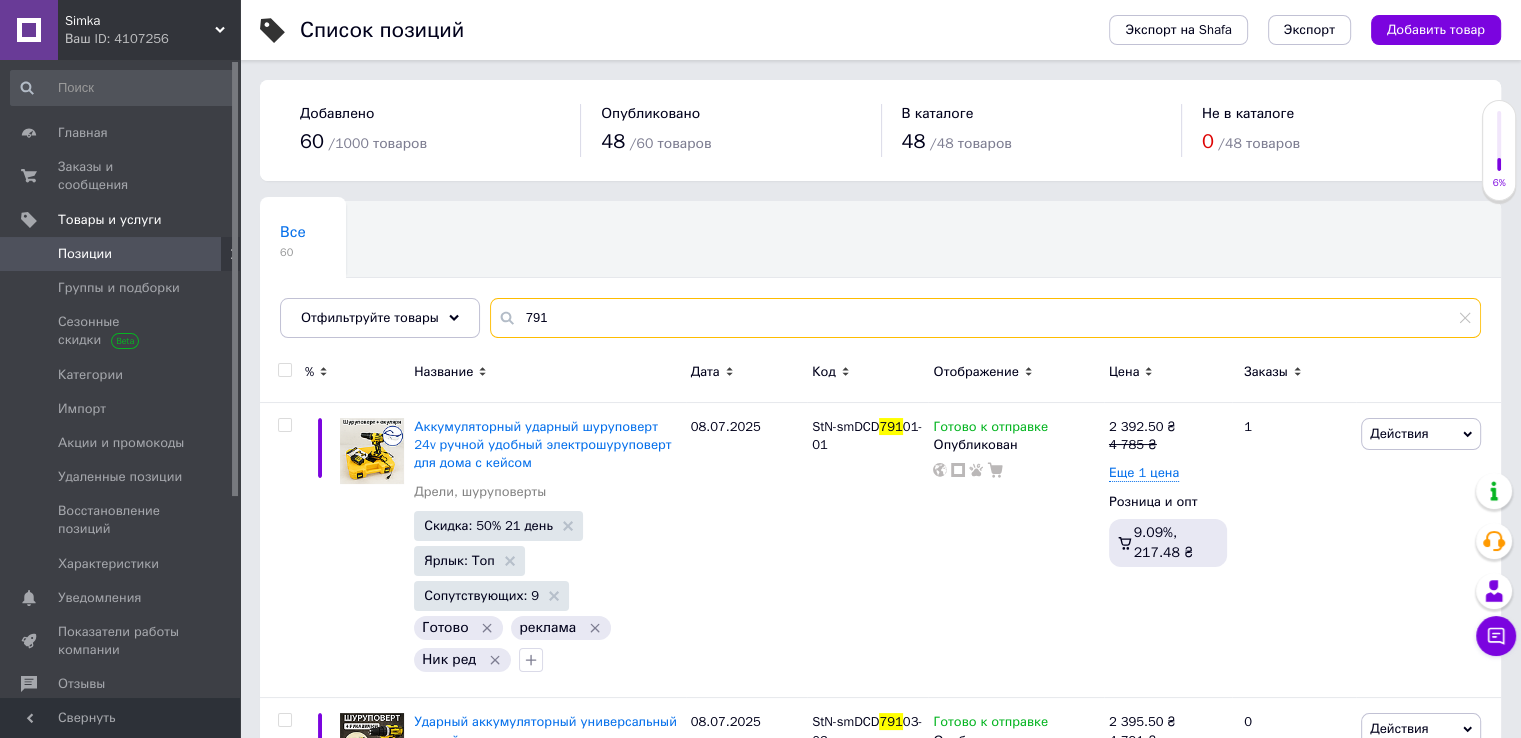 click on "791" at bounding box center [985, 318] 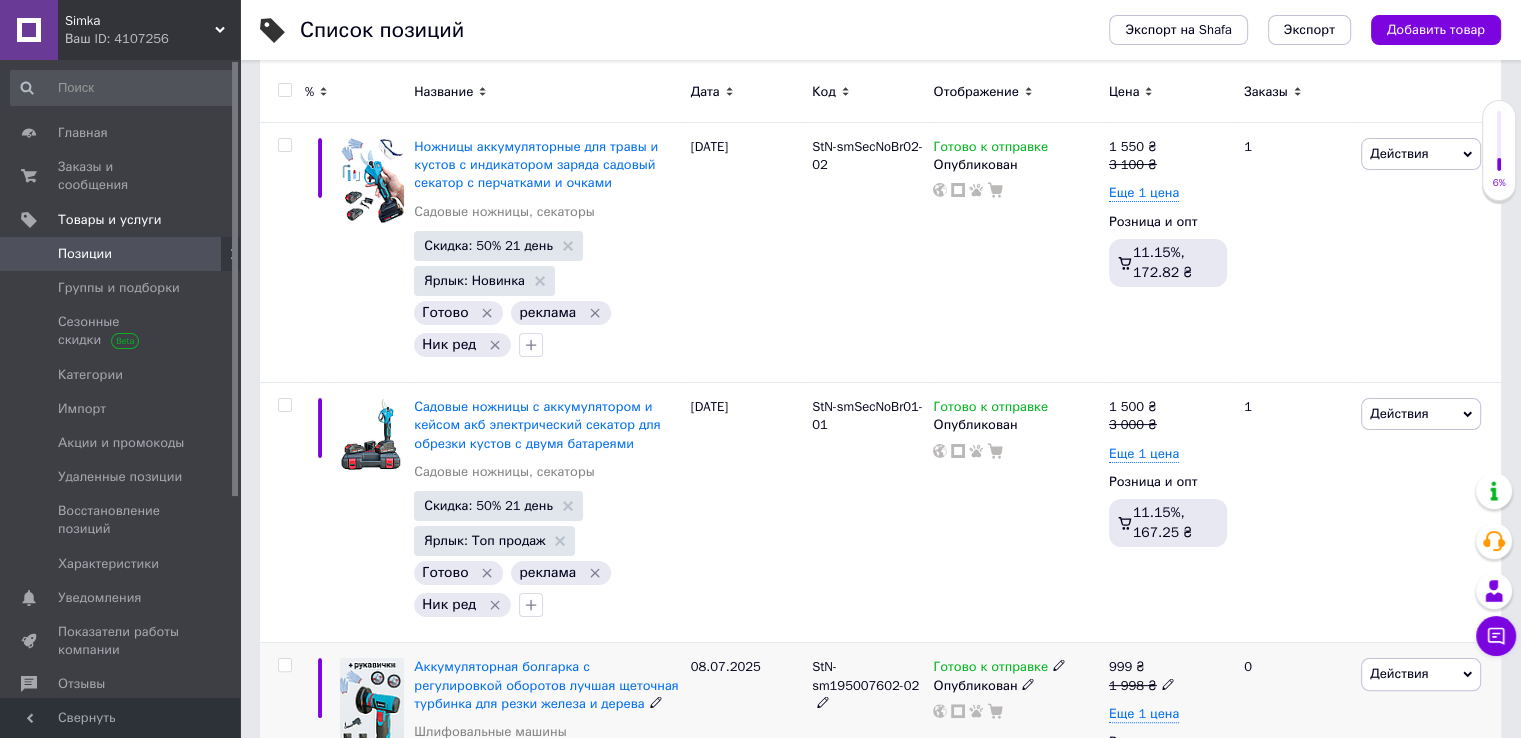scroll, scrollTop: 600, scrollLeft: 0, axis: vertical 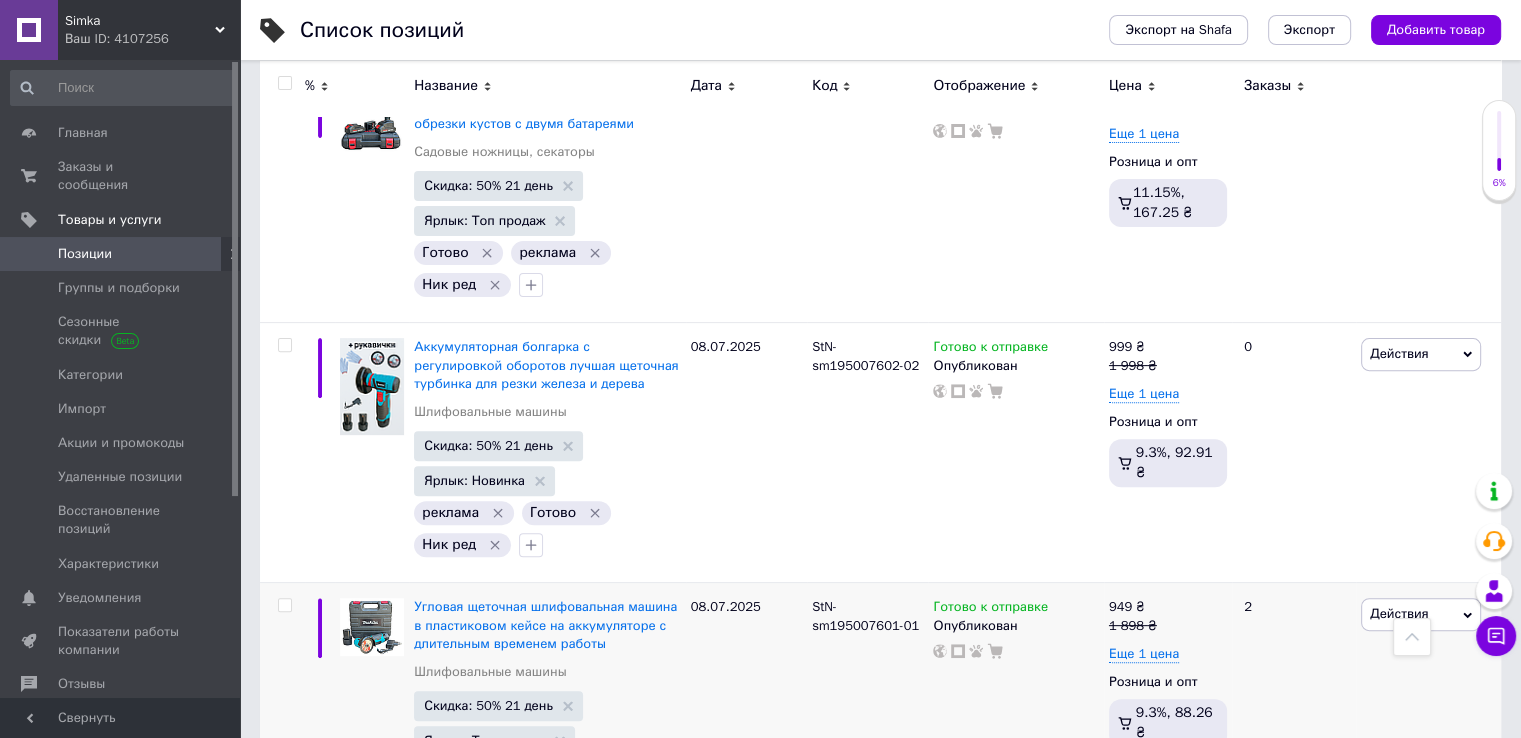 type 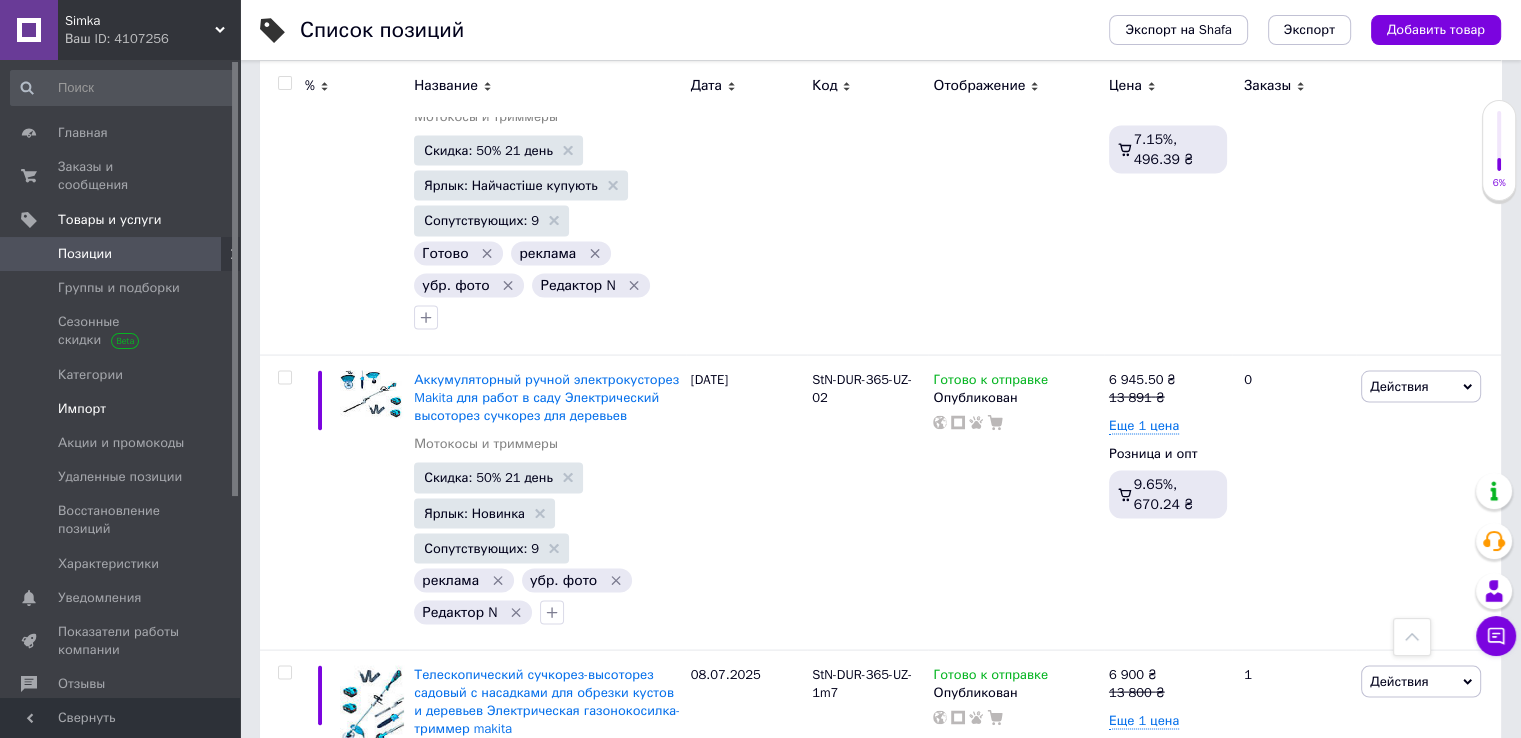 scroll, scrollTop: 3900, scrollLeft: 0, axis: vertical 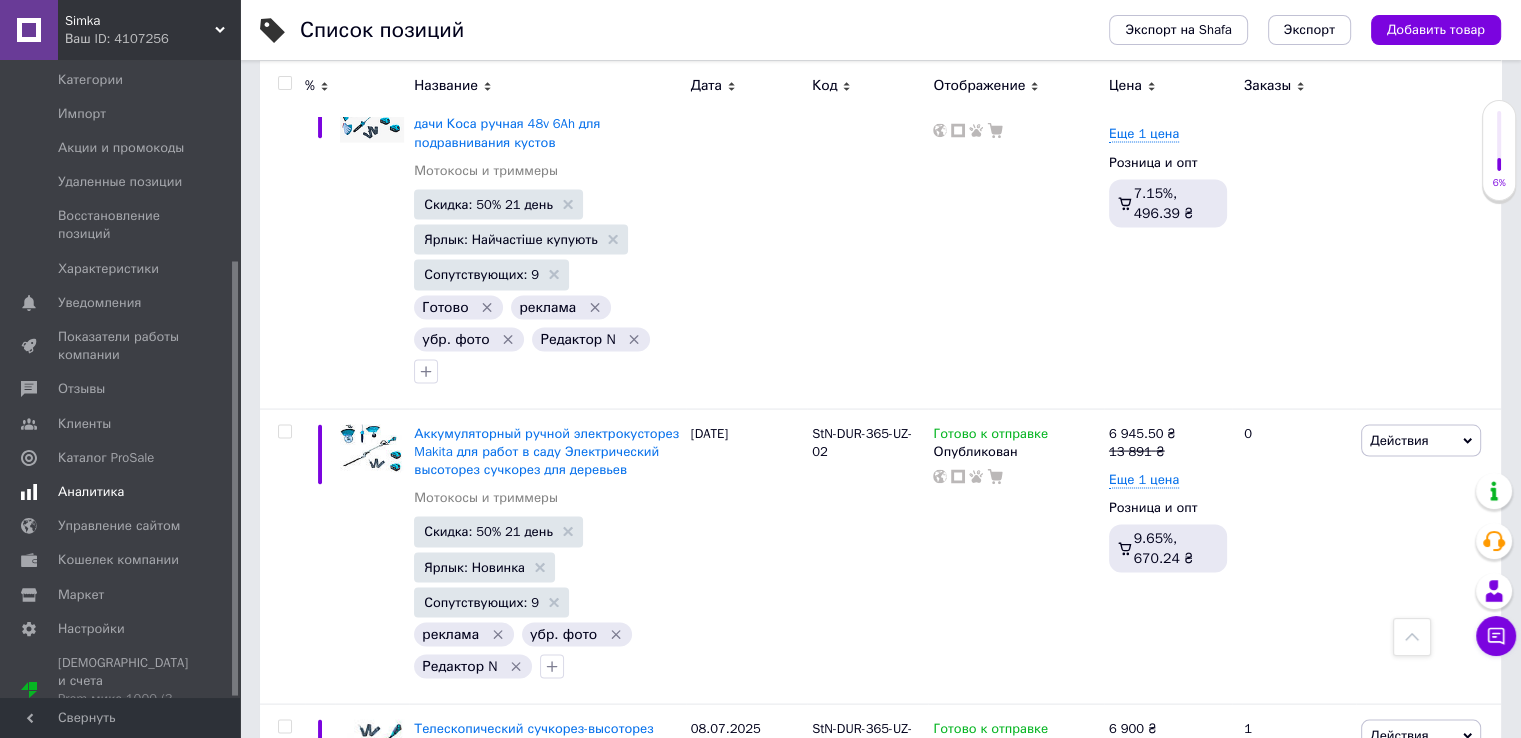 click on "Аналитика" at bounding box center [121, 492] 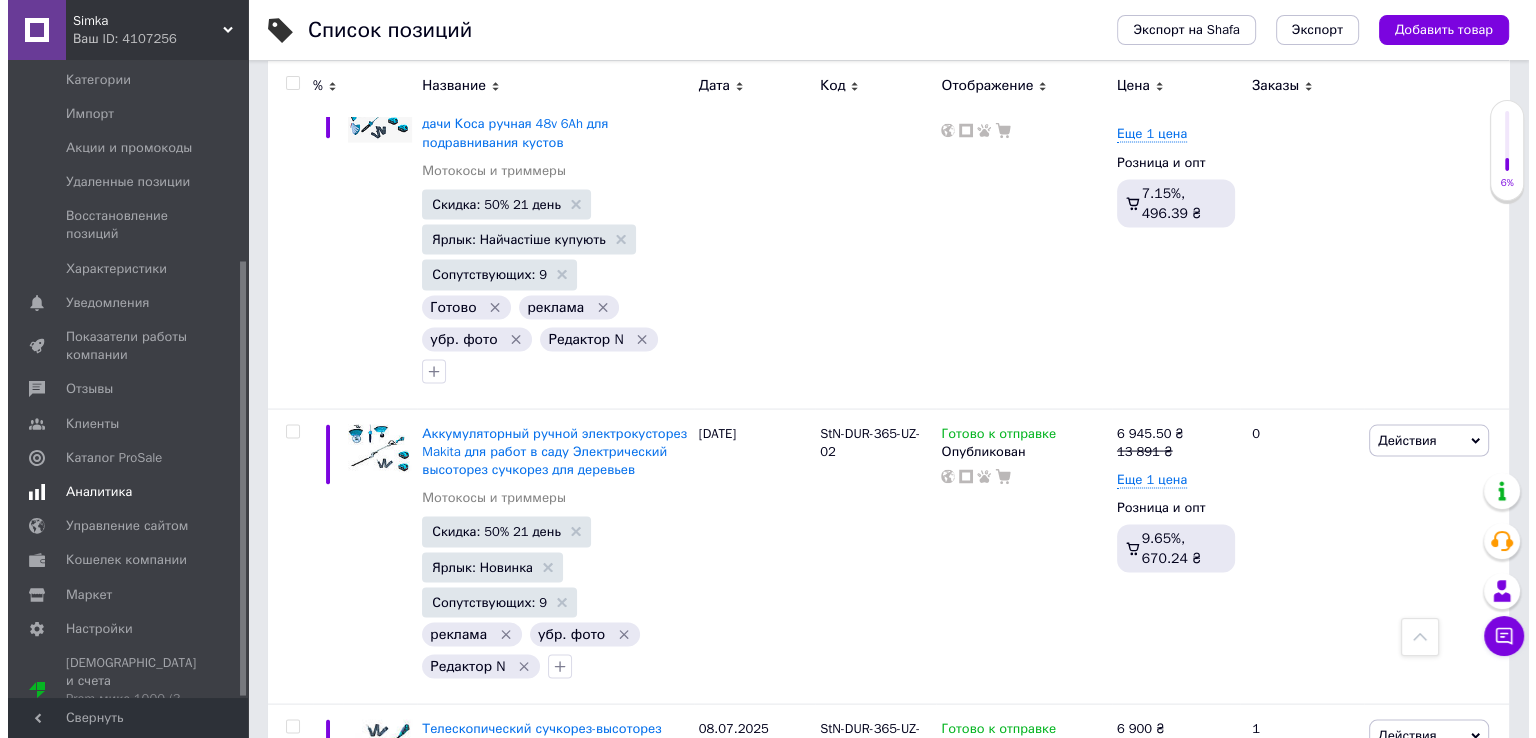 scroll, scrollTop: 0, scrollLeft: 0, axis: both 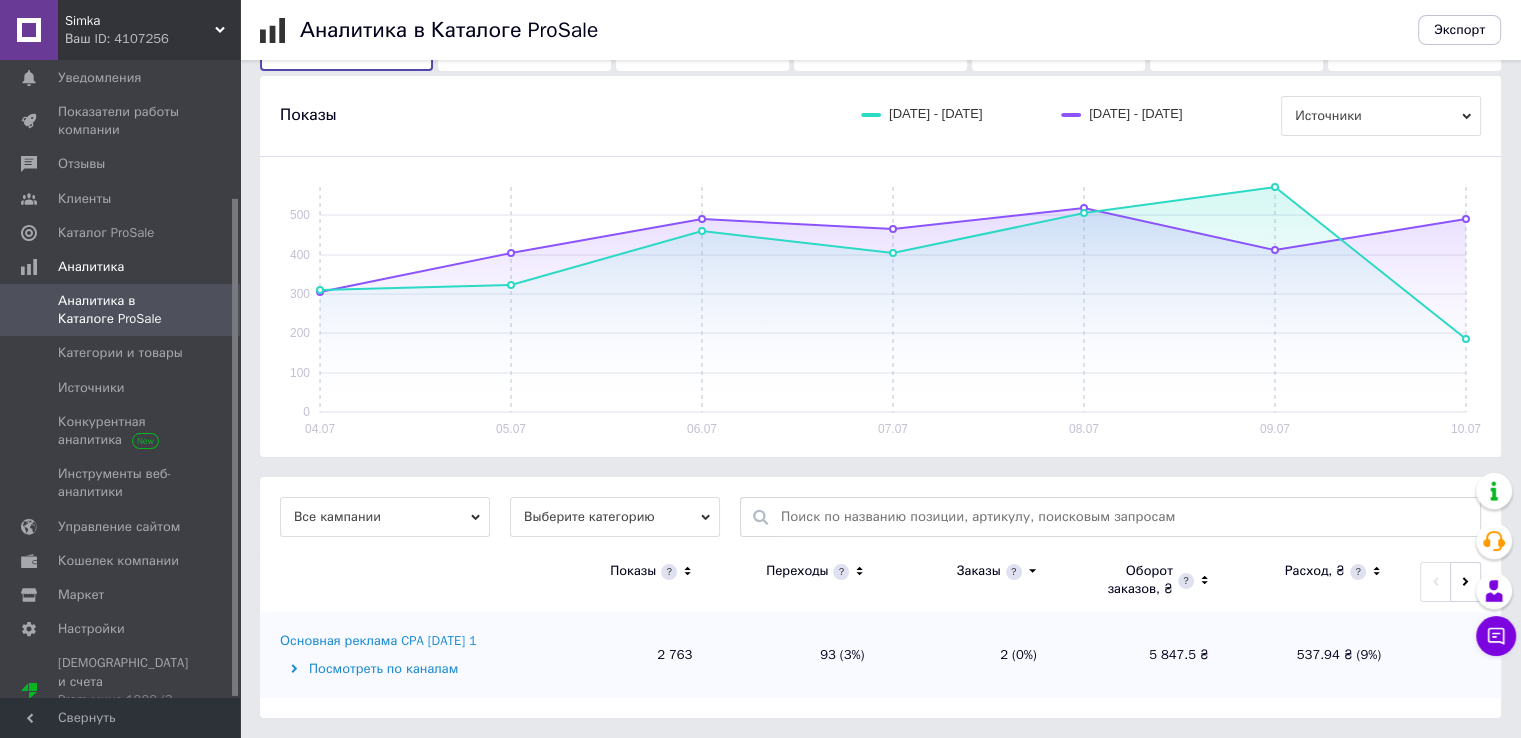 click on "Выберите категорию" at bounding box center [615, 517] 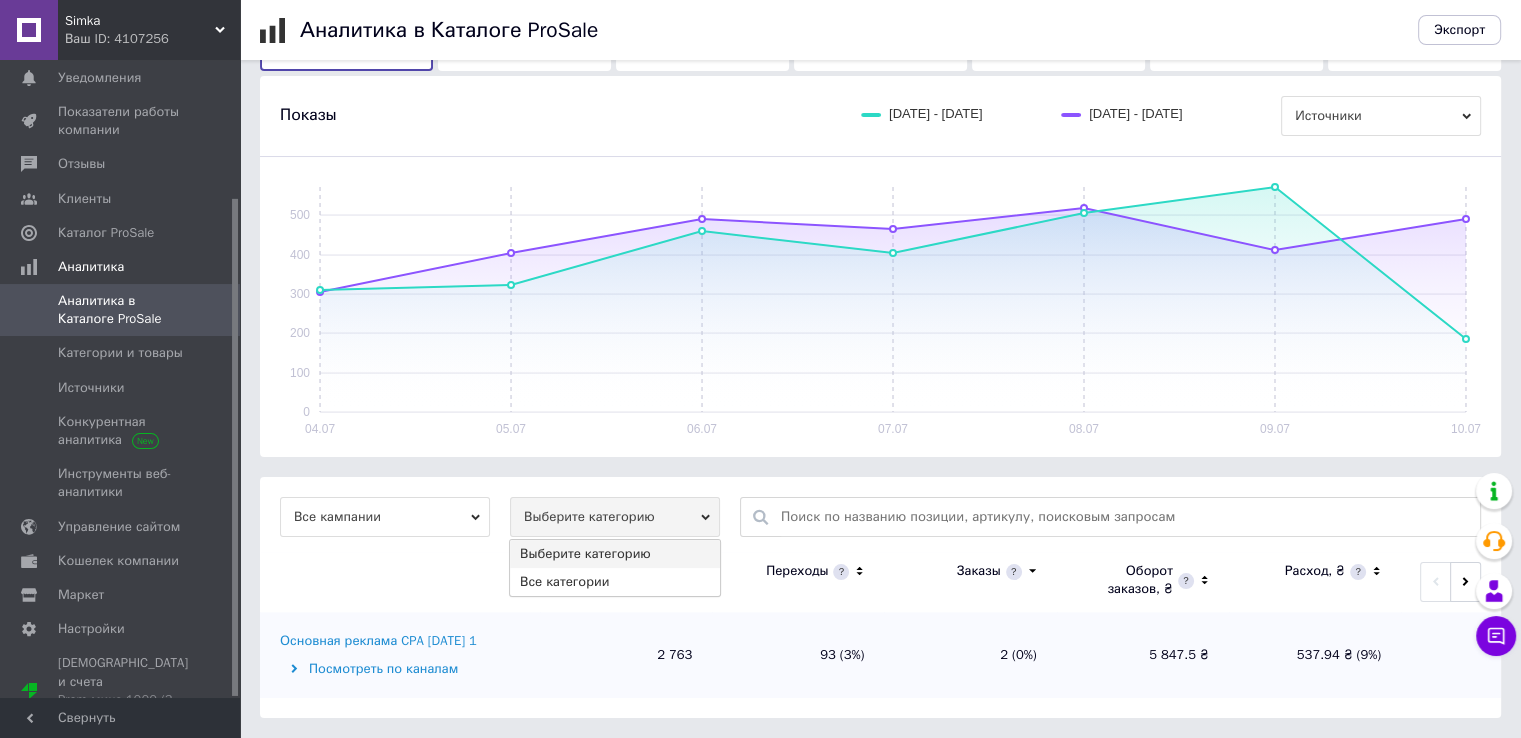 click on "Все категории" at bounding box center (615, 582) 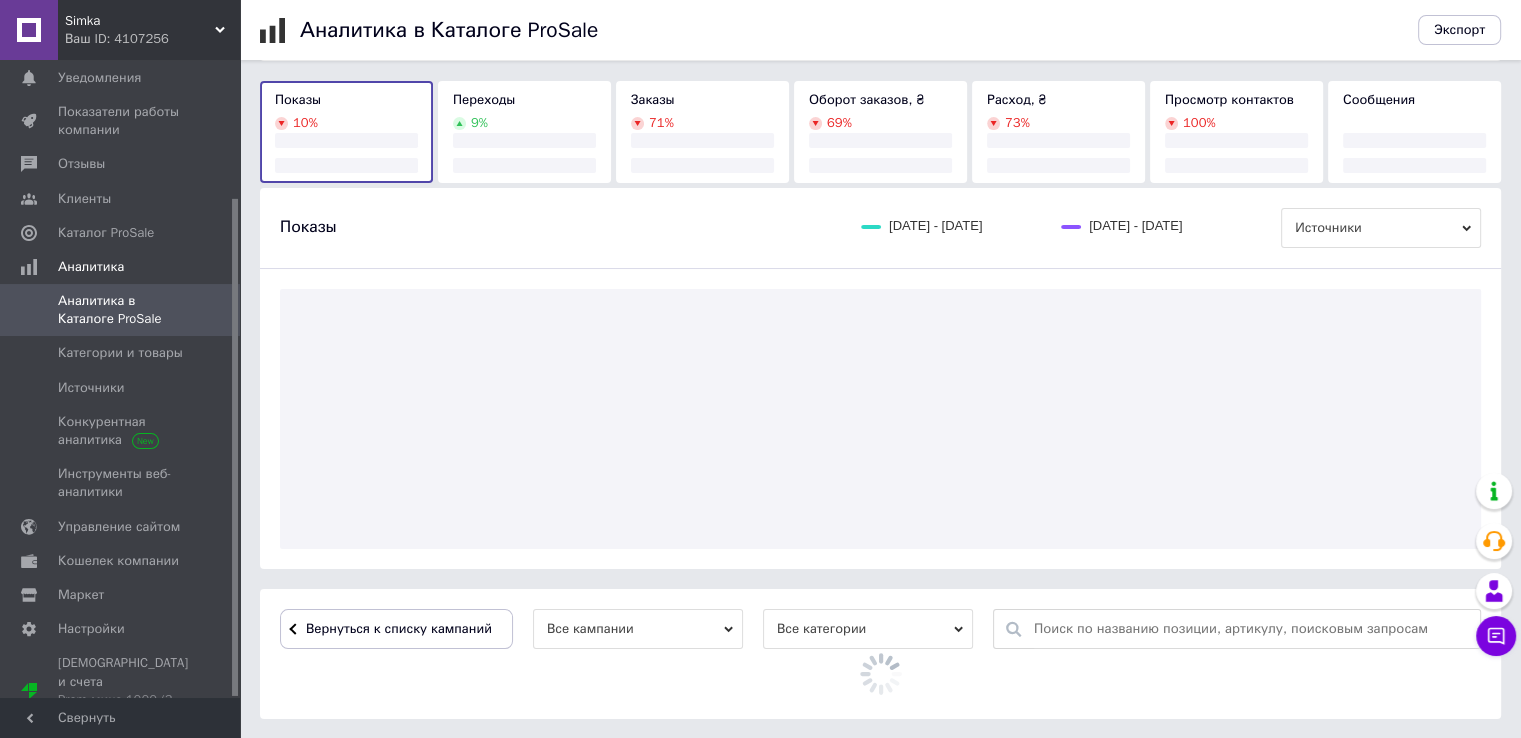 scroll, scrollTop: 199, scrollLeft: 0, axis: vertical 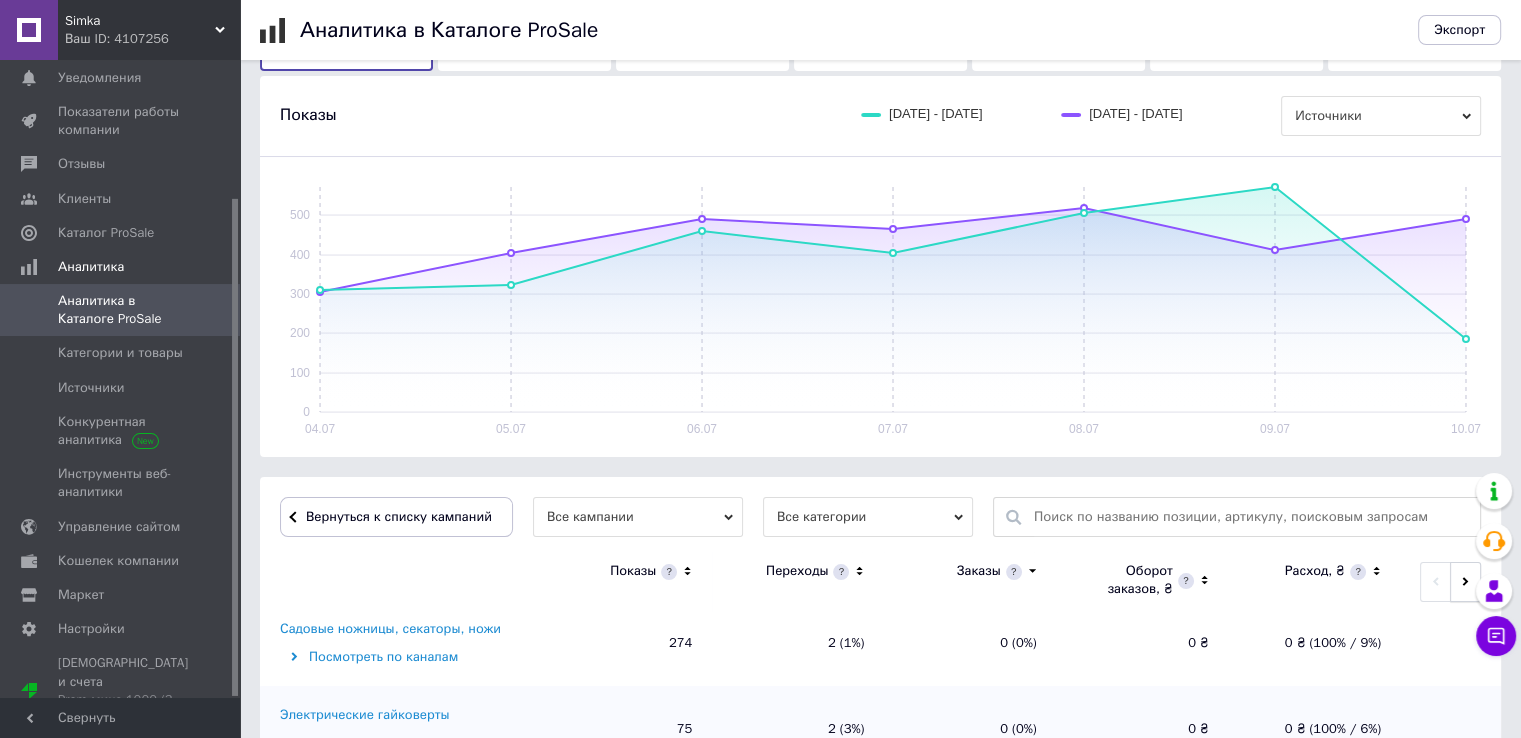 click at bounding box center [1465, 582] 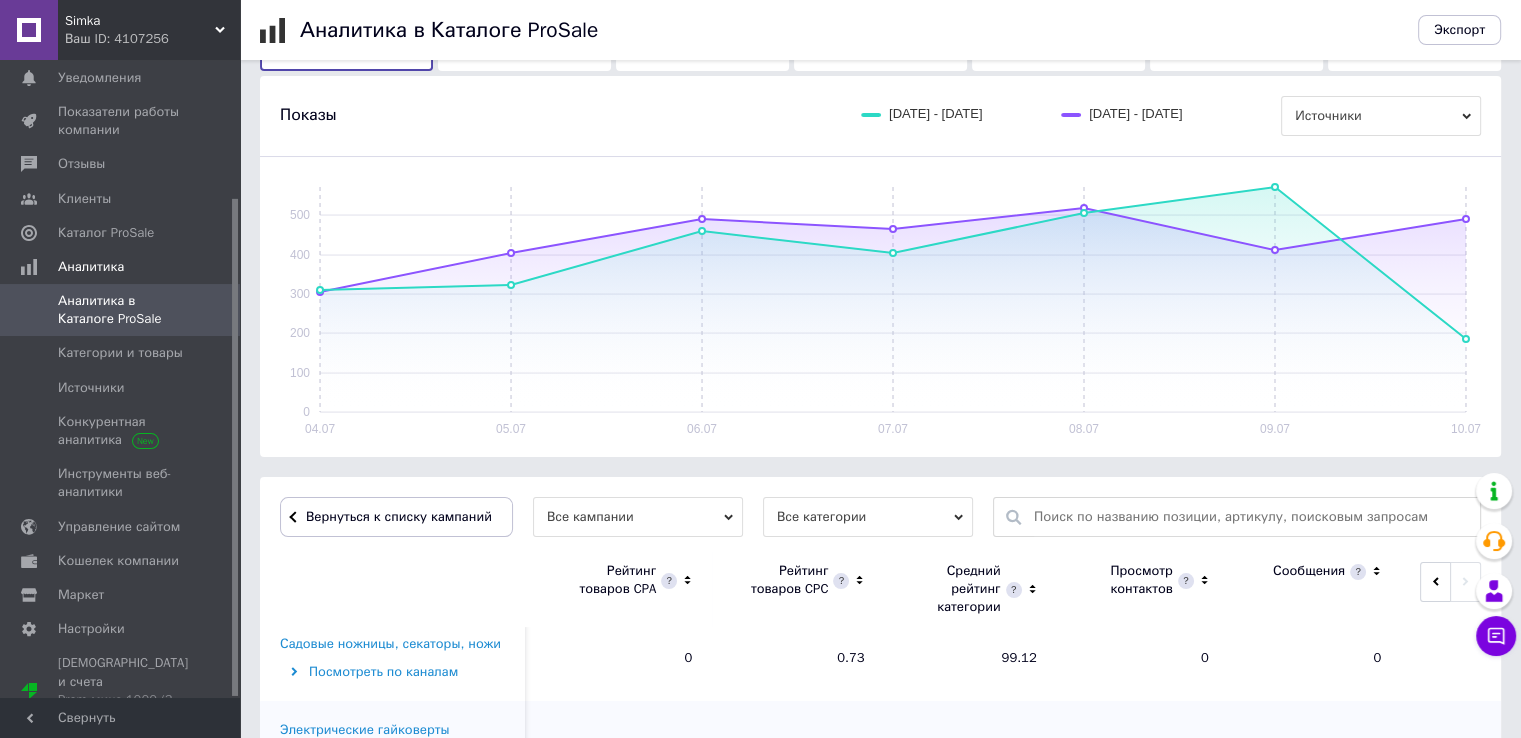 scroll, scrollTop: 476, scrollLeft: 0, axis: vertical 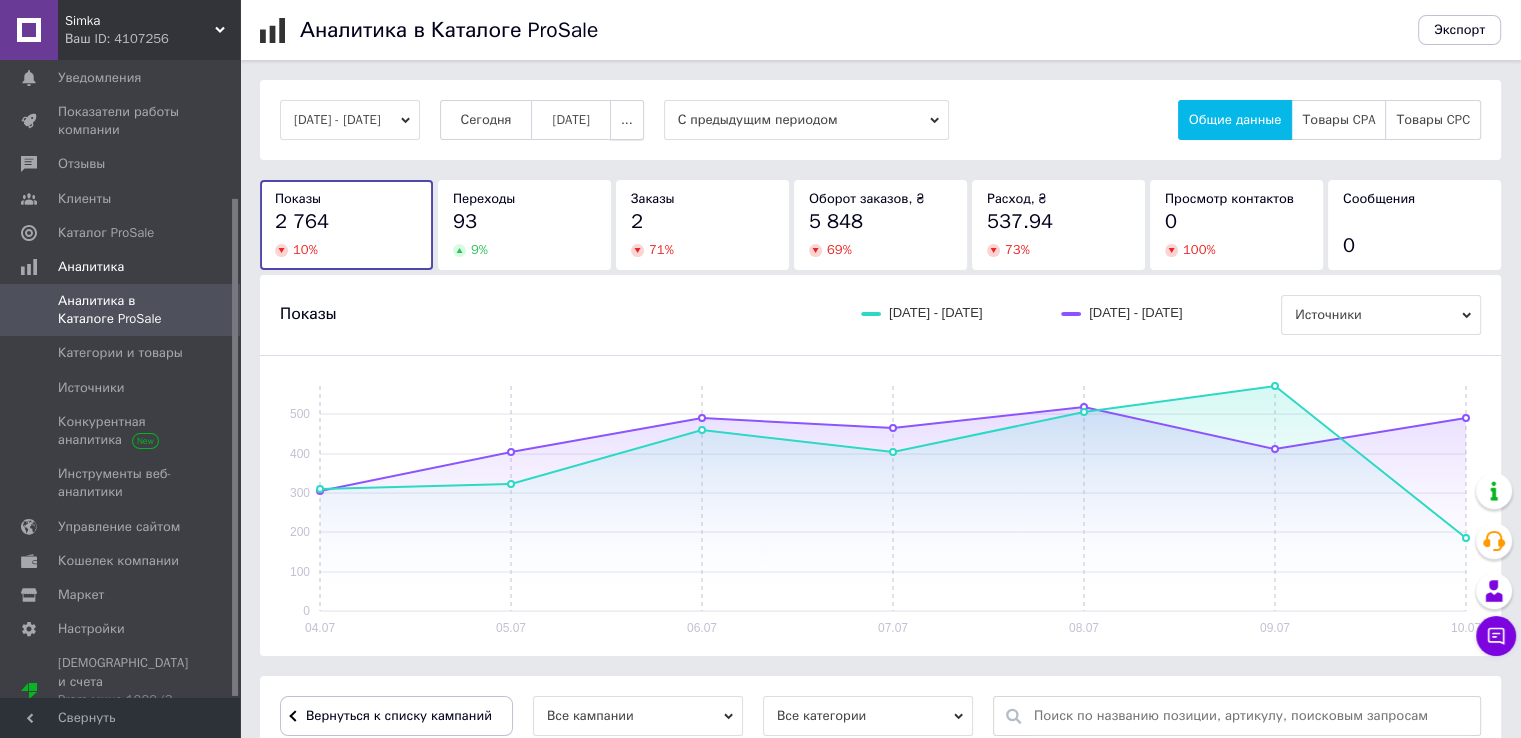 click on "..." at bounding box center [627, 120] 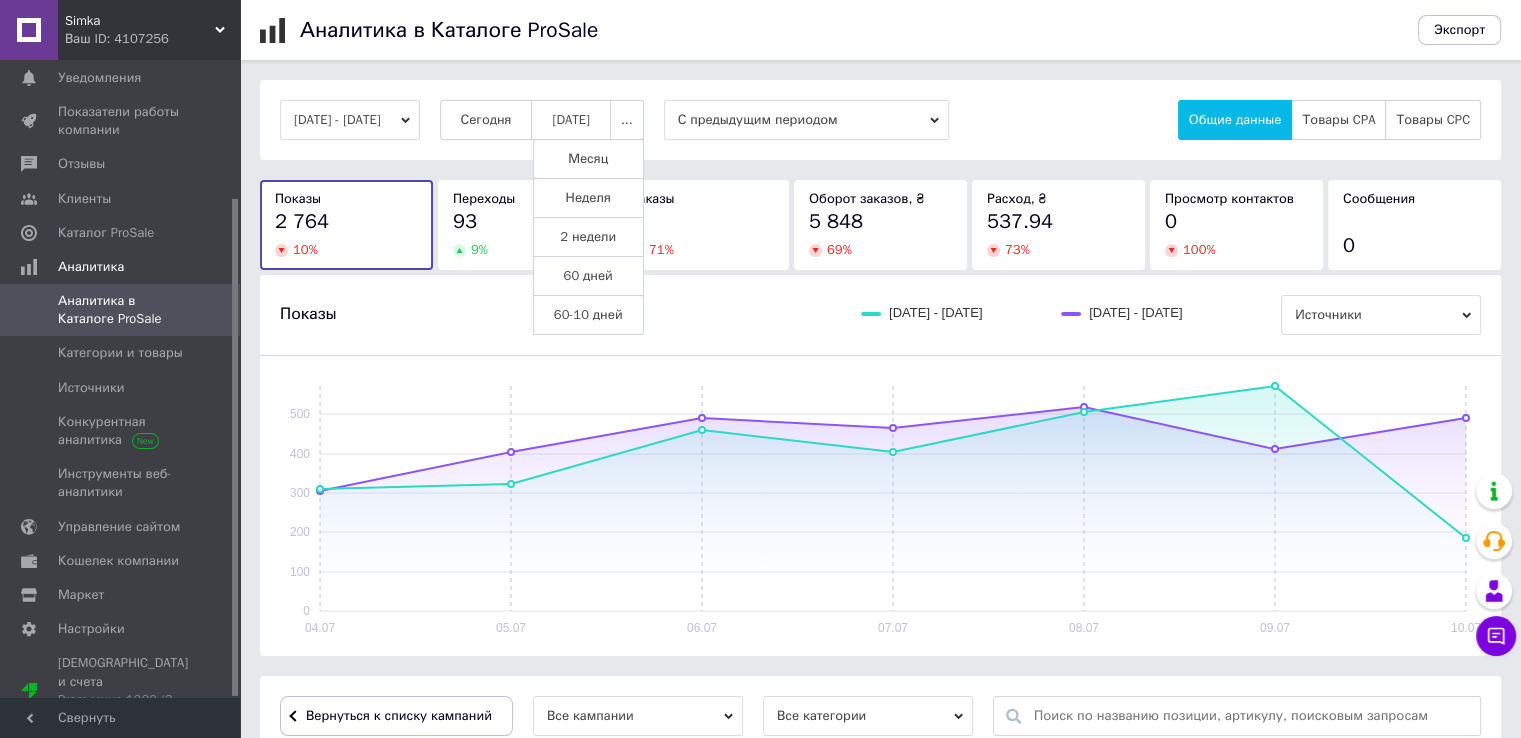 click on "60-10 дней" at bounding box center [588, 315] 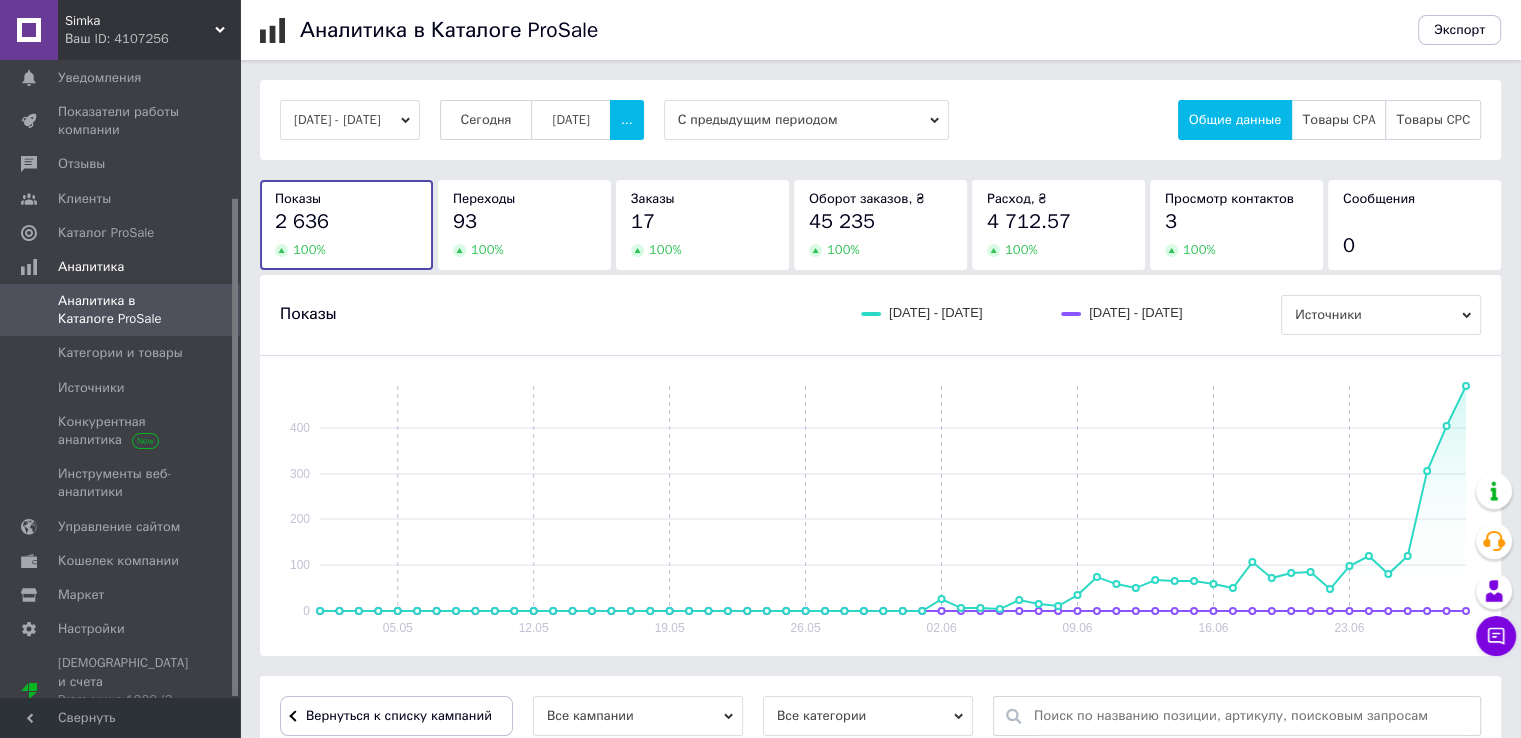 scroll, scrollTop: 400, scrollLeft: 0, axis: vertical 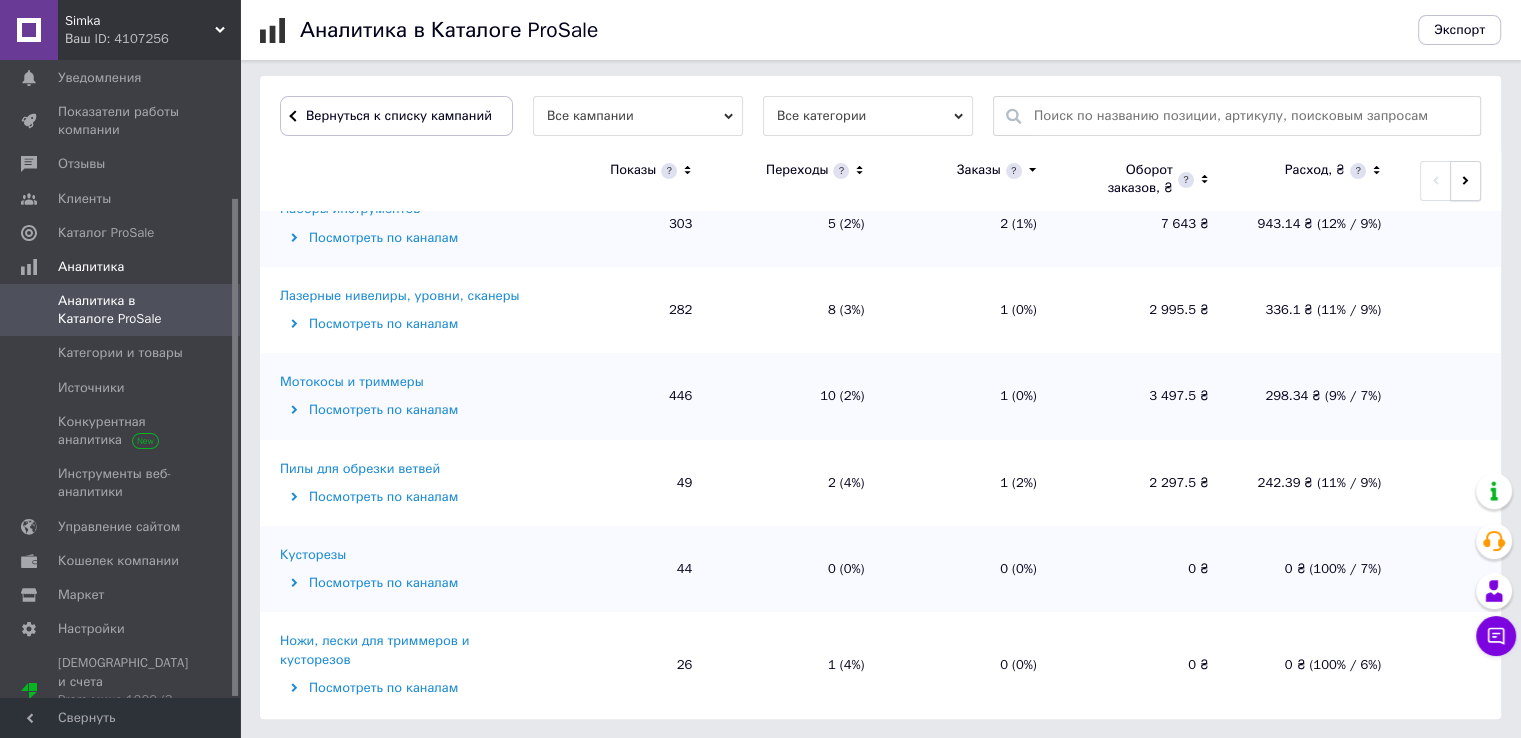 click at bounding box center (1465, 181) 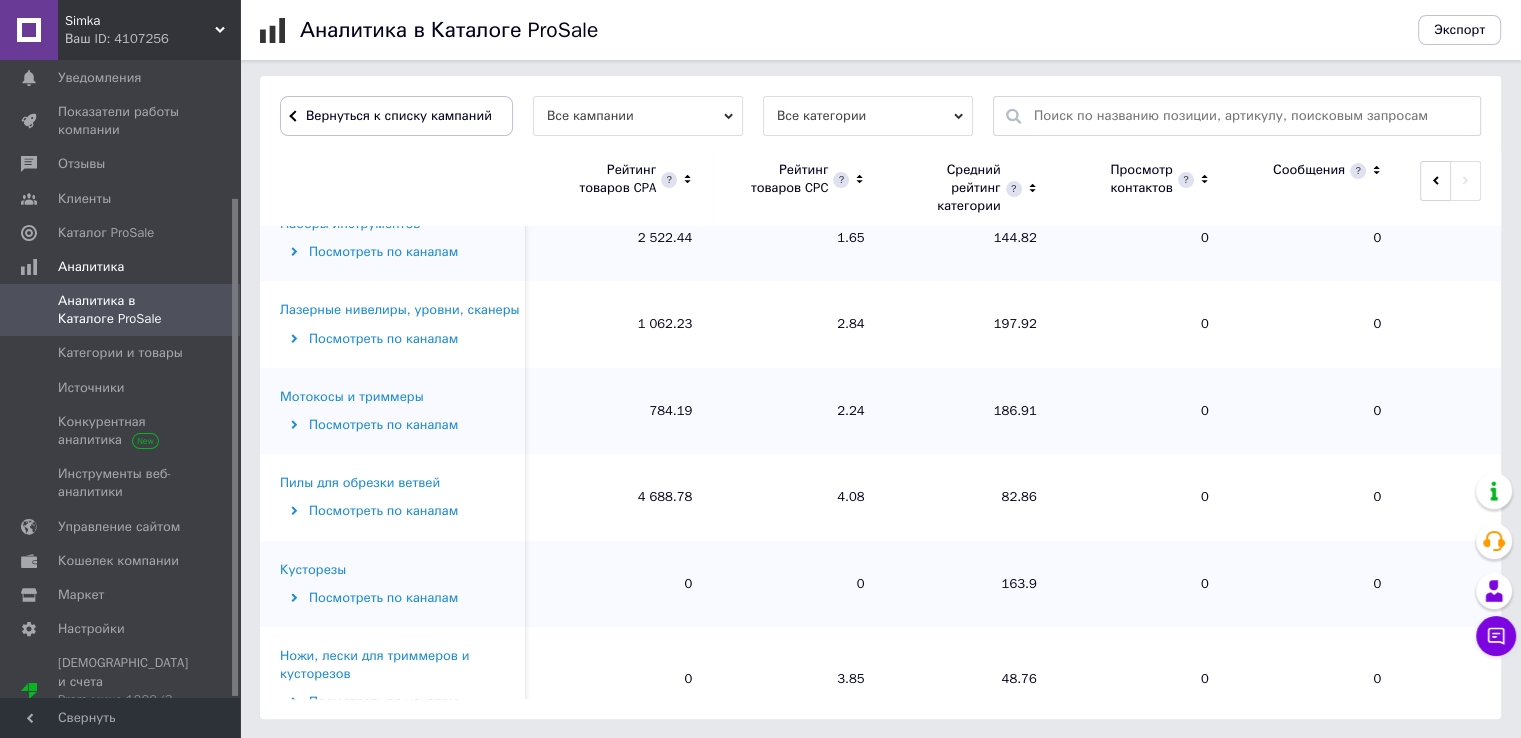 scroll, scrollTop: 390, scrollLeft: 0, axis: vertical 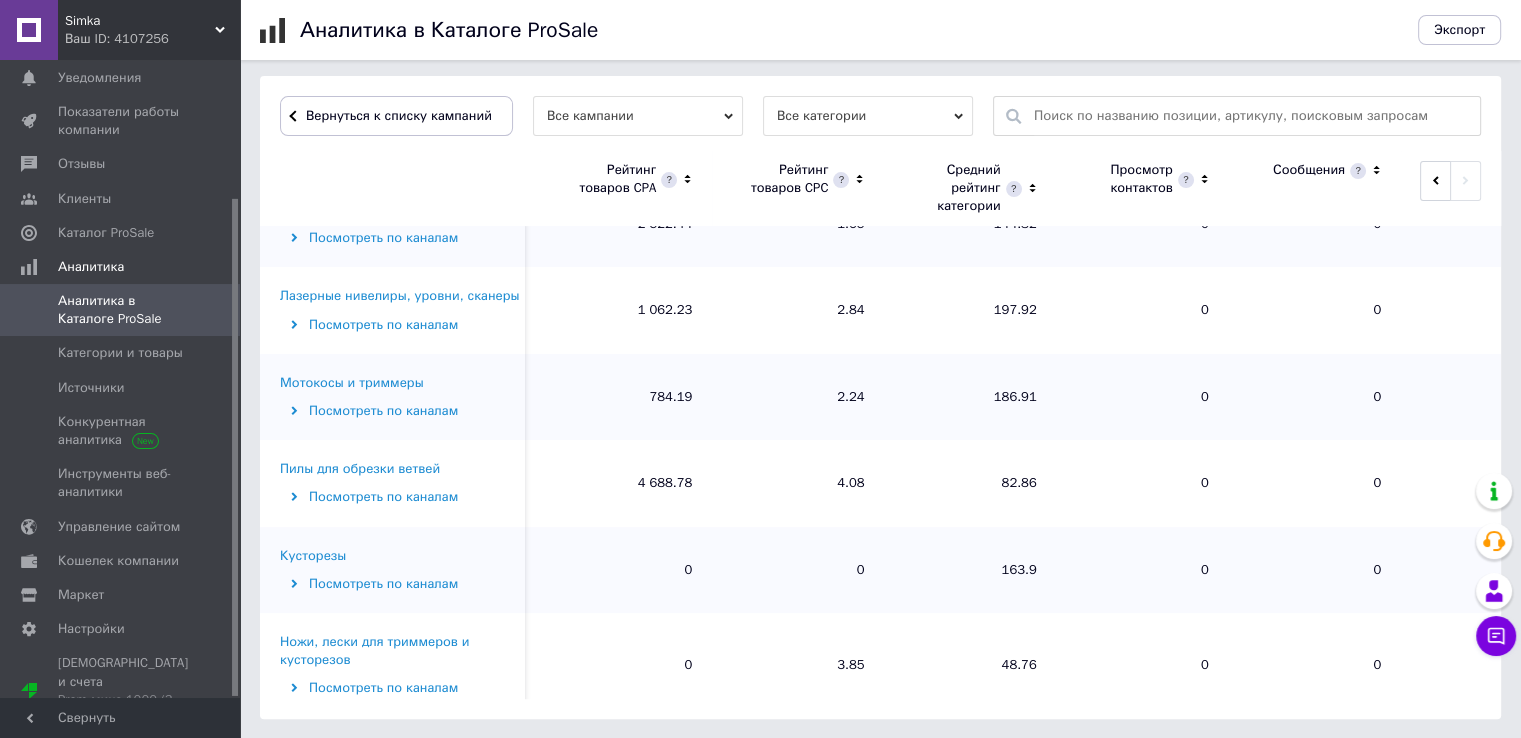 click on "Кусторезы" at bounding box center [313, 556] 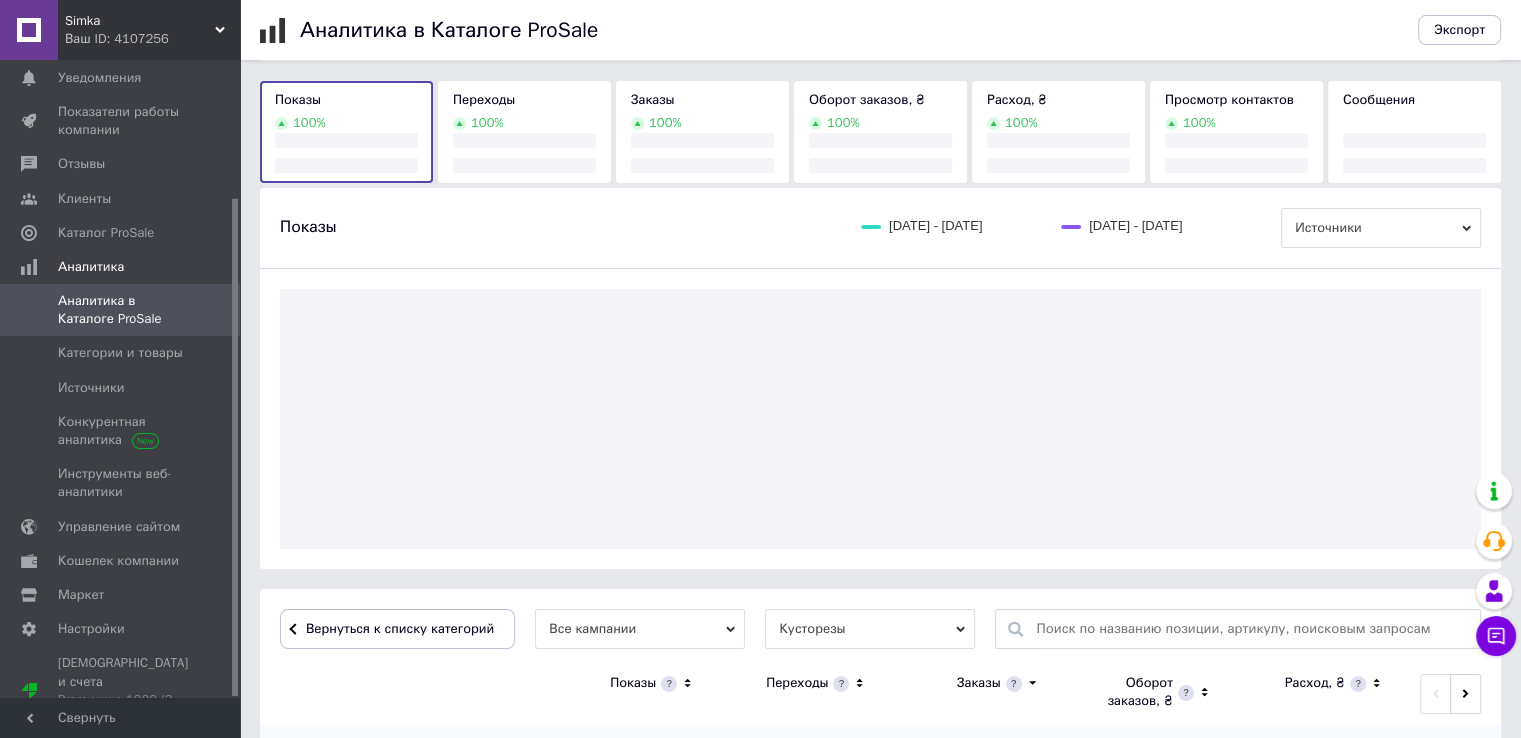 scroll, scrollTop: 340, scrollLeft: 0, axis: vertical 